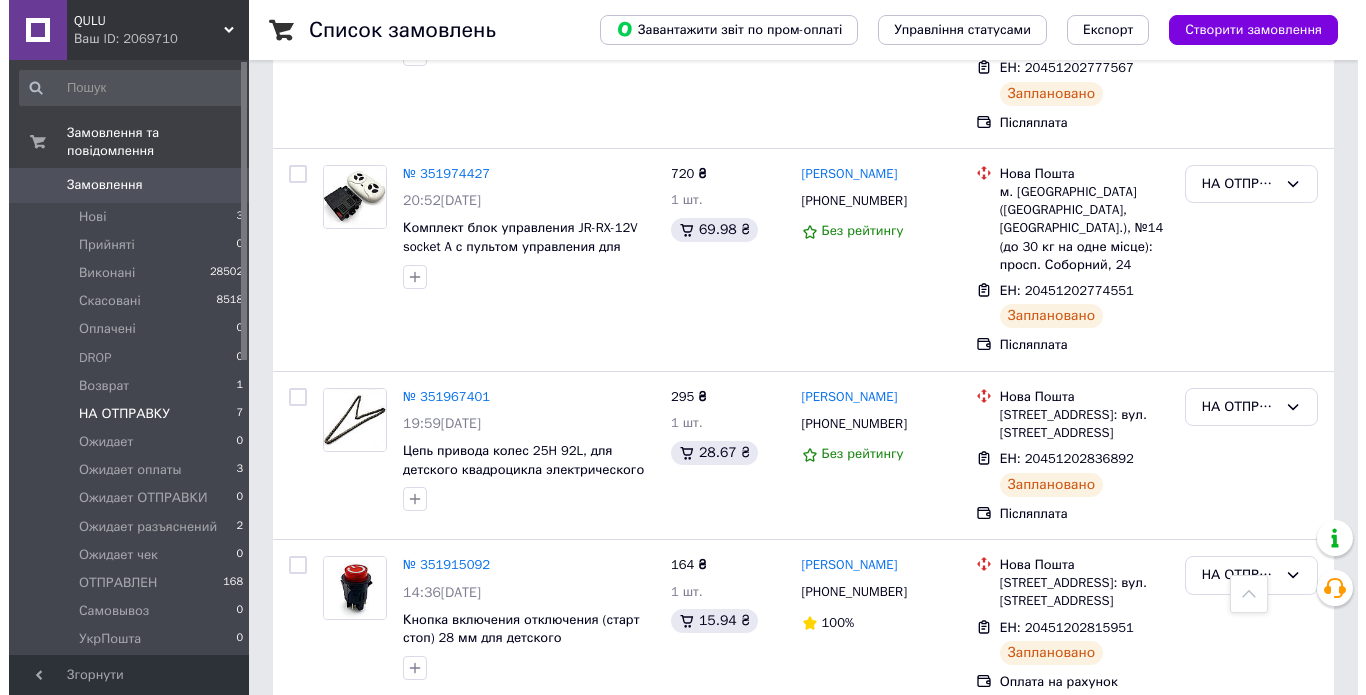 scroll, scrollTop: 0, scrollLeft: 0, axis: both 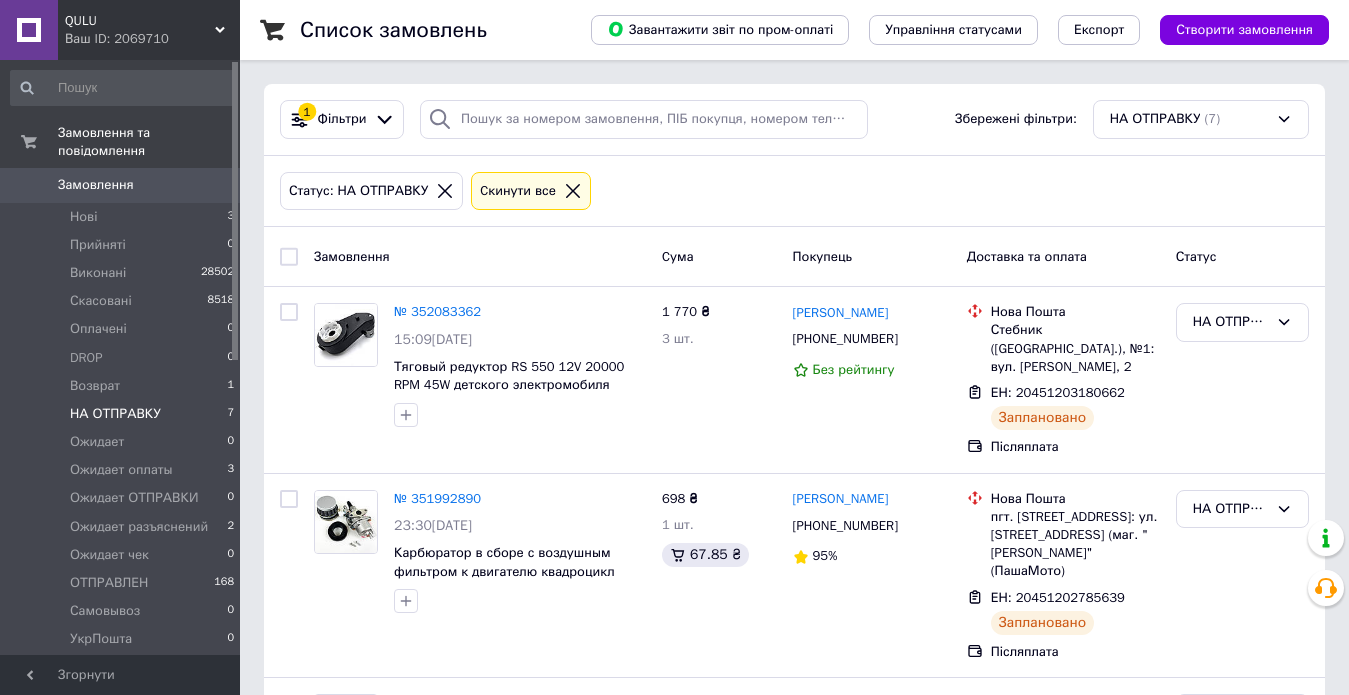 click 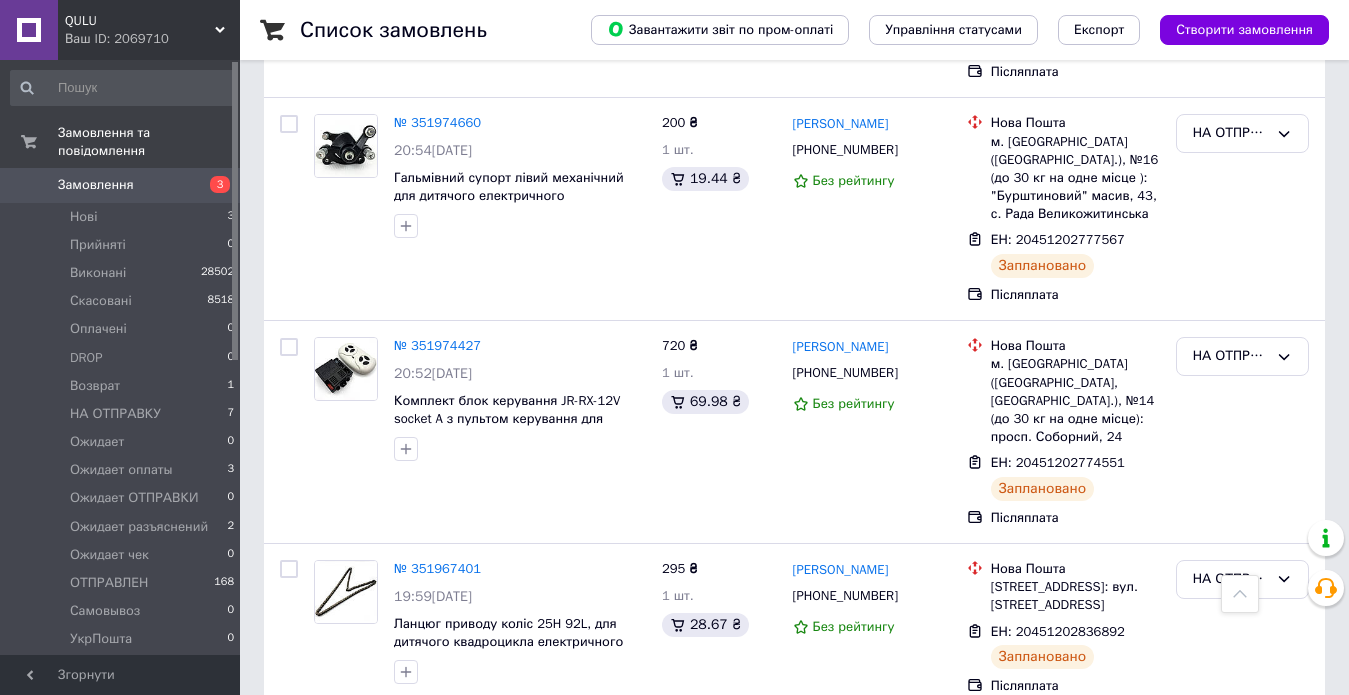 scroll, scrollTop: 1000, scrollLeft: 0, axis: vertical 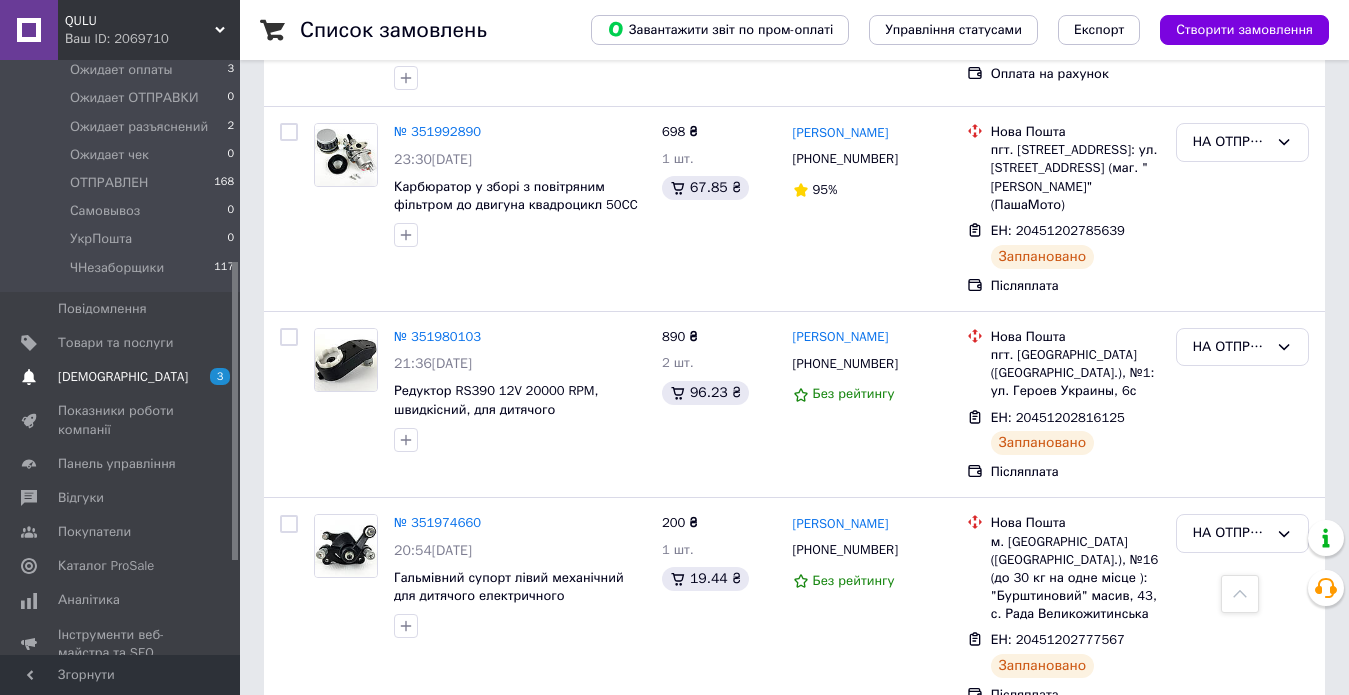 click on "[DEMOGRAPHIC_DATA]" at bounding box center (123, 377) 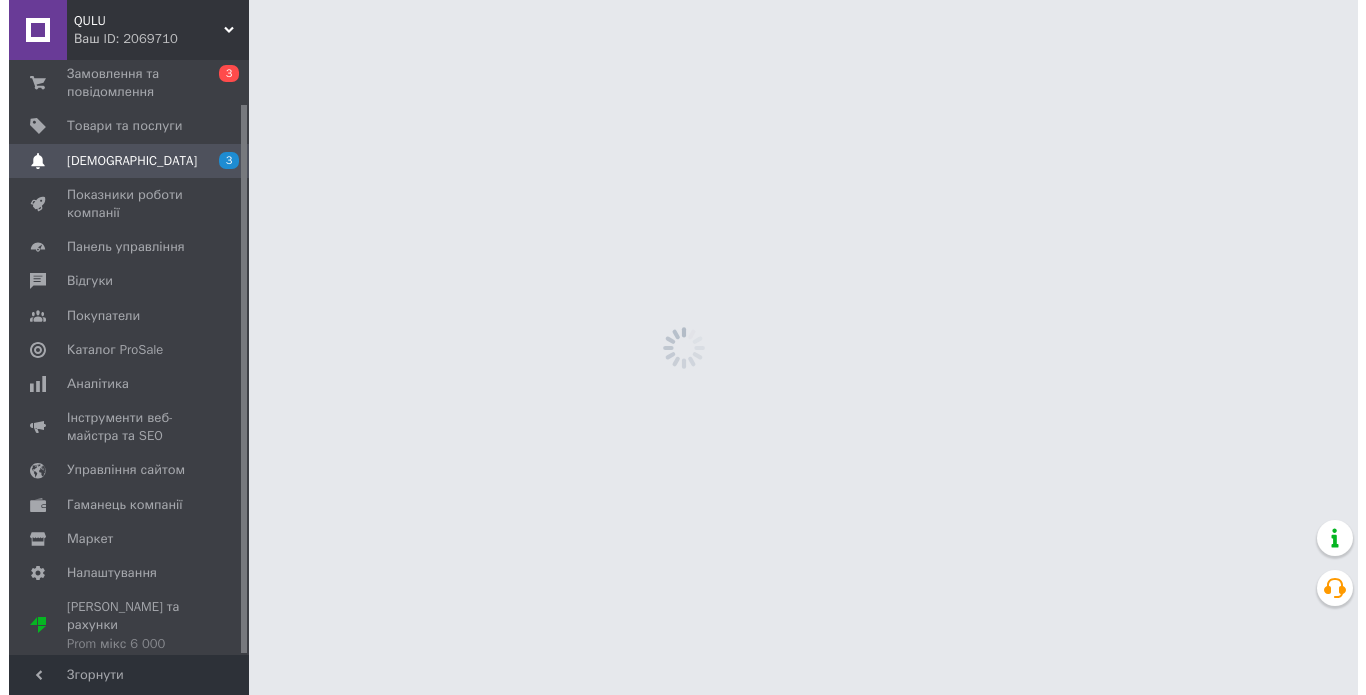 scroll, scrollTop: 0, scrollLeft: 0, axis: both 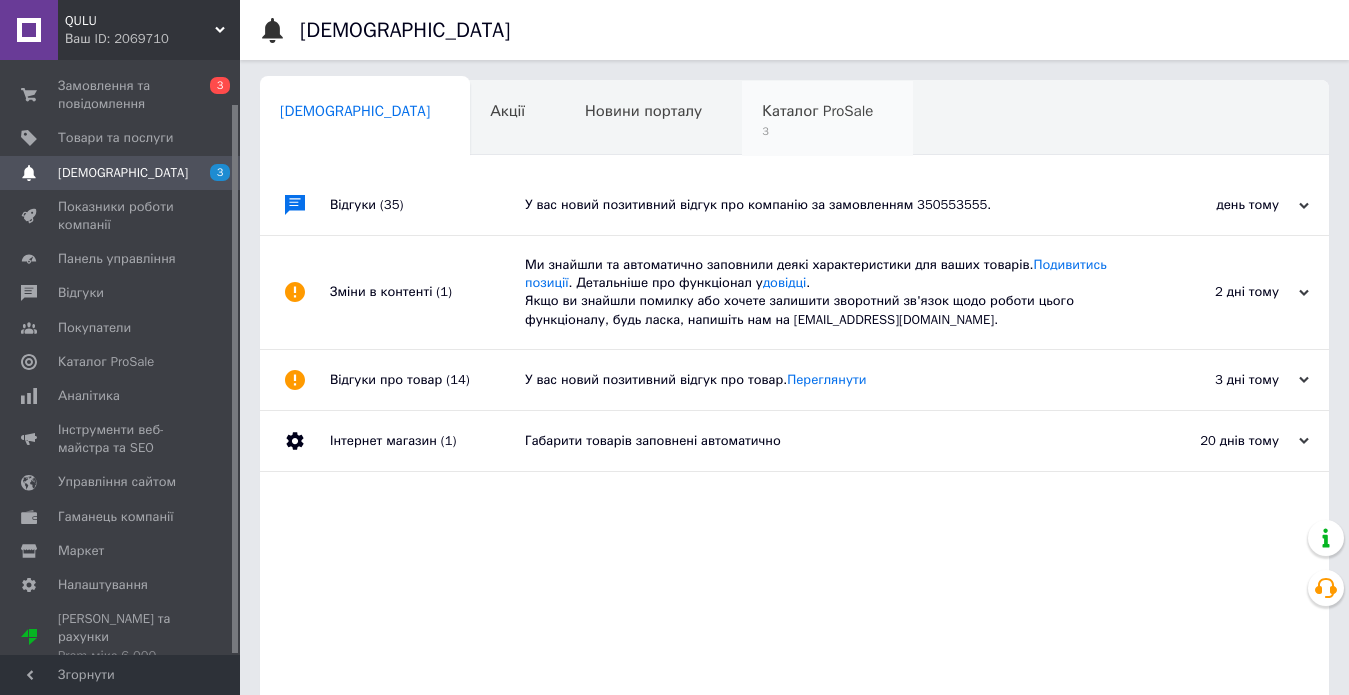 click on "3" at bounding box center [817, 131] 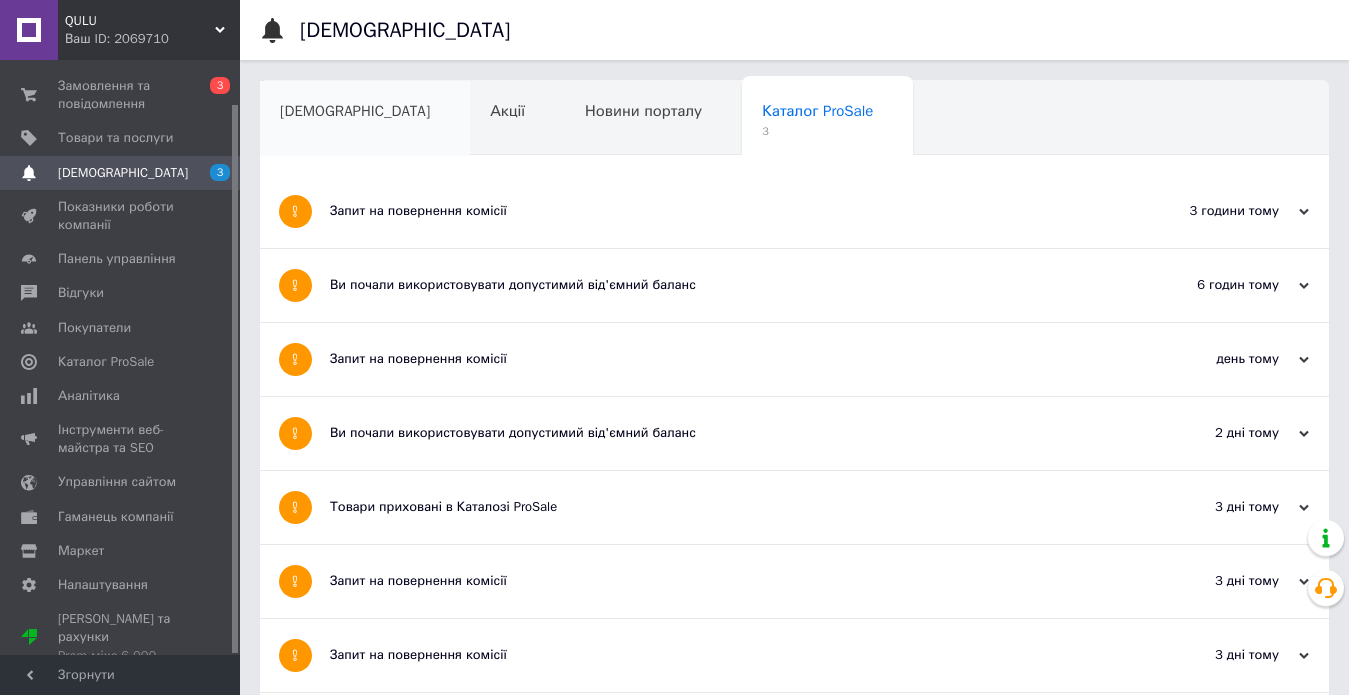 click on "[DEMOGRAPHIC_DATA]" at bounding box center [355, 111] 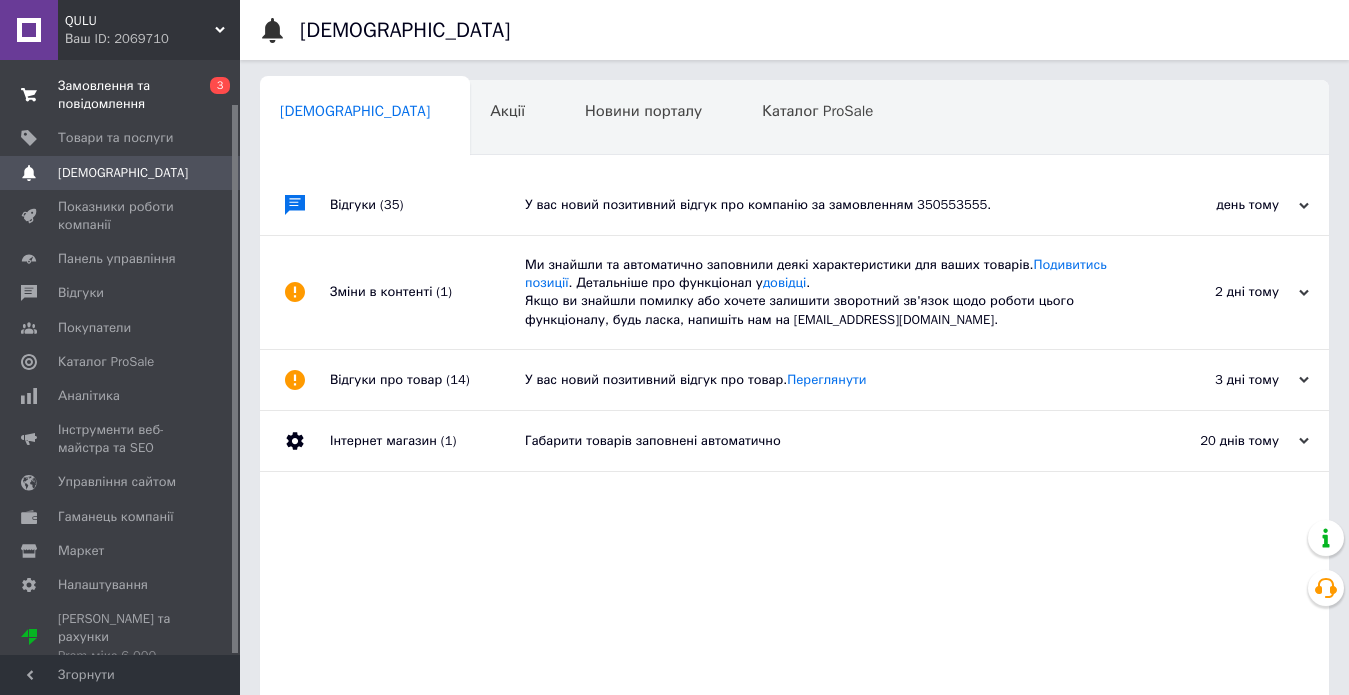 click on "Замовлення та повідомлення" at bounding box center [121, 95] 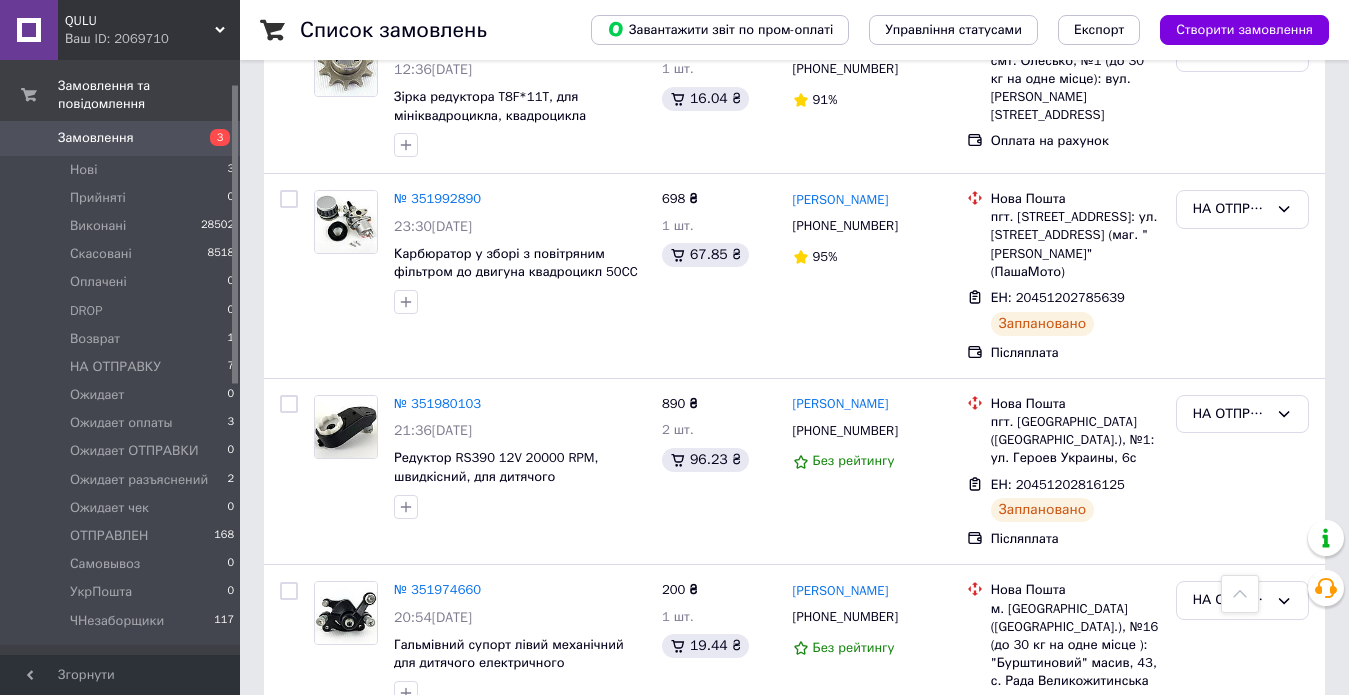scroll, scrollTop: 133, scrollLeft: 0, axis: vertical 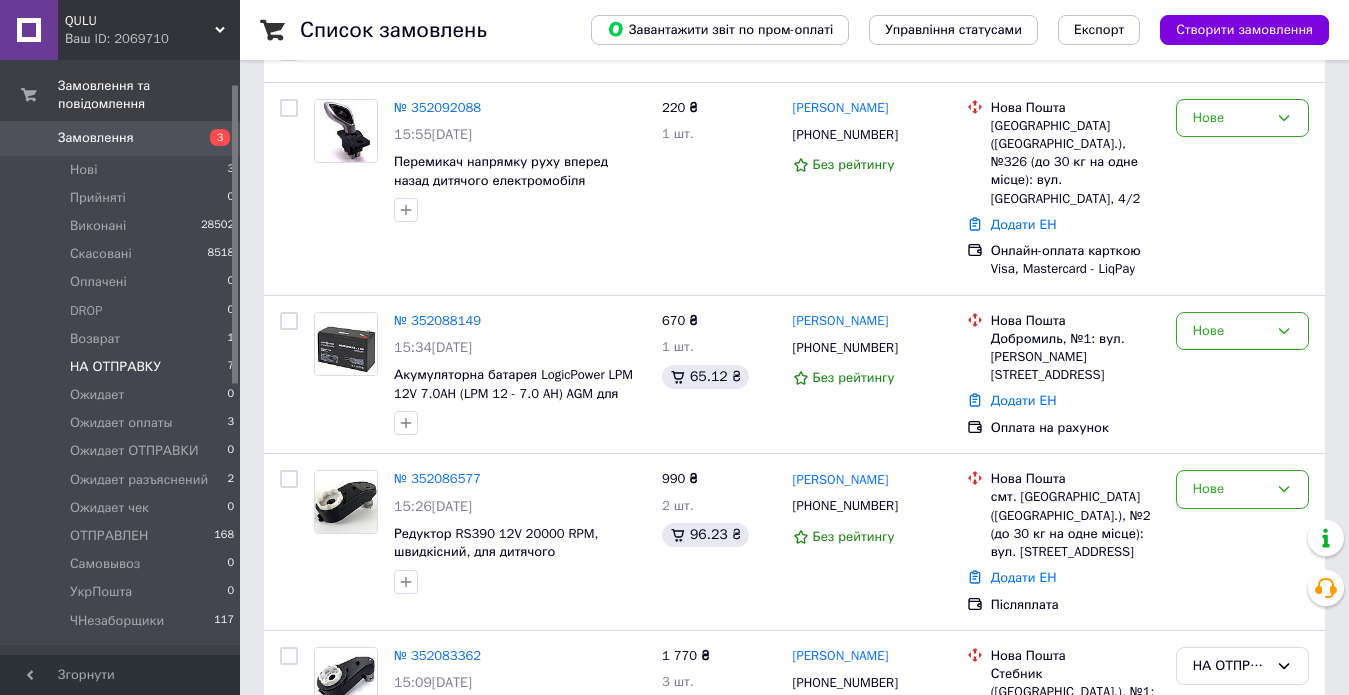 click on "НА ОТПРАВКУ" at bounding box center [115, 367] 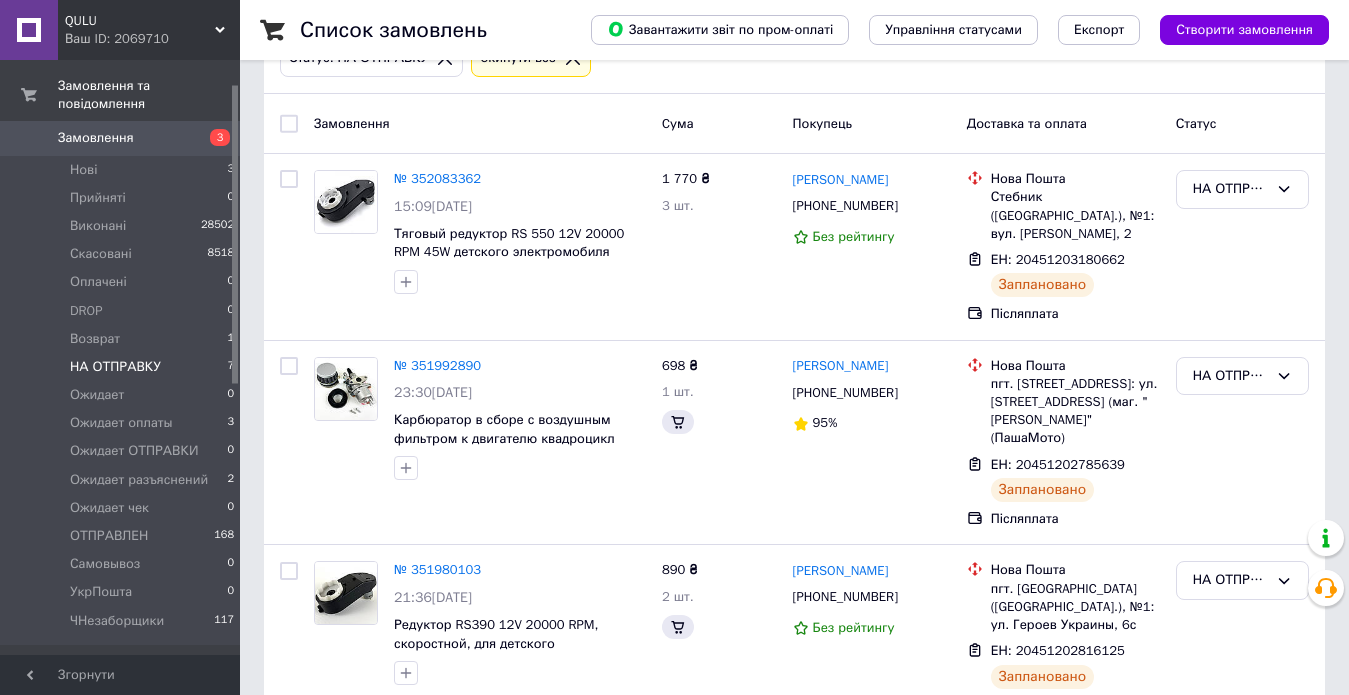scroll, scrollTop: 0, scrollLeft: 0, axis: both 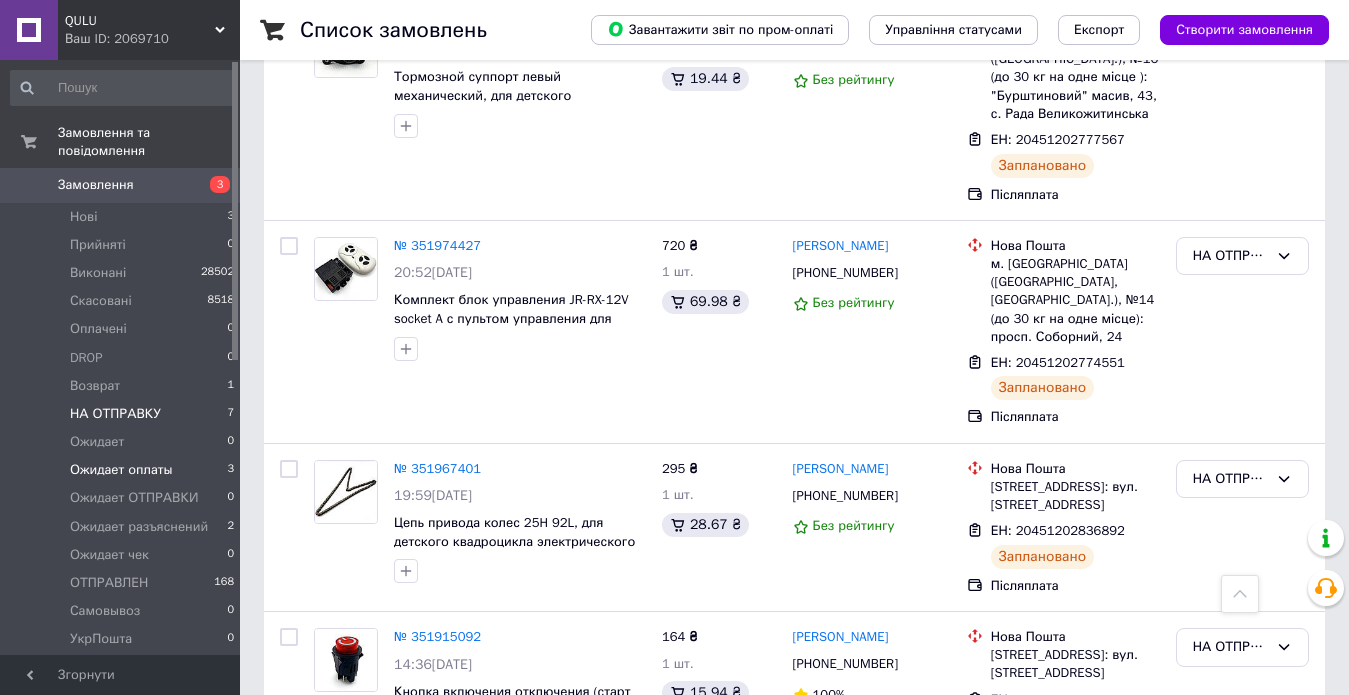 click on "Ожидает оплаты" at bounding box center [121, 470] 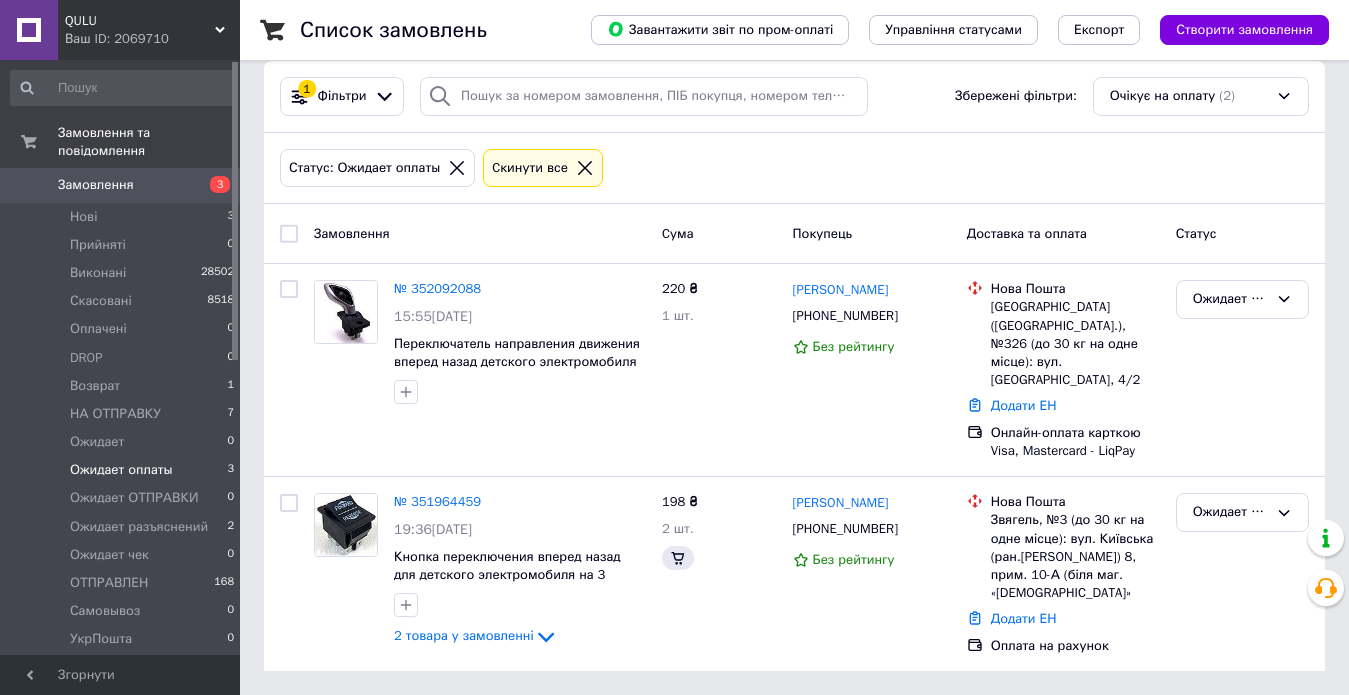 scroll, scrollTop: 0, scrollLeft: 0, axis: both 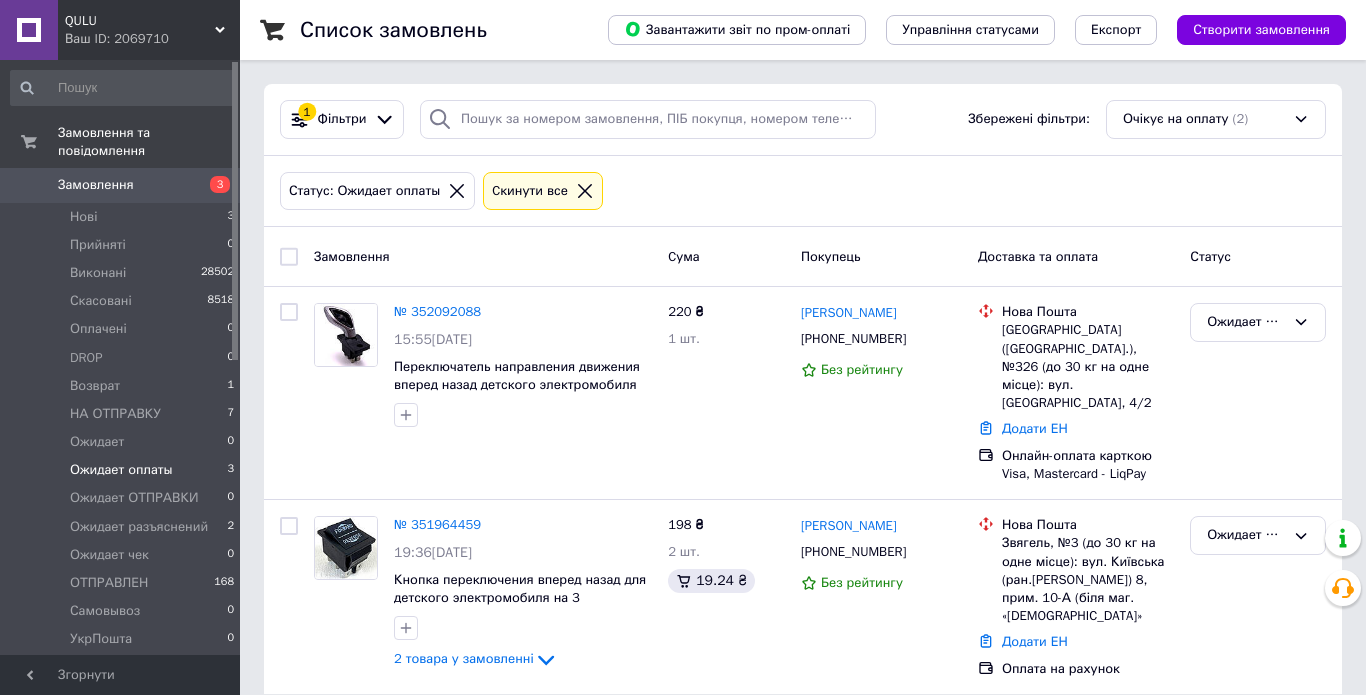click 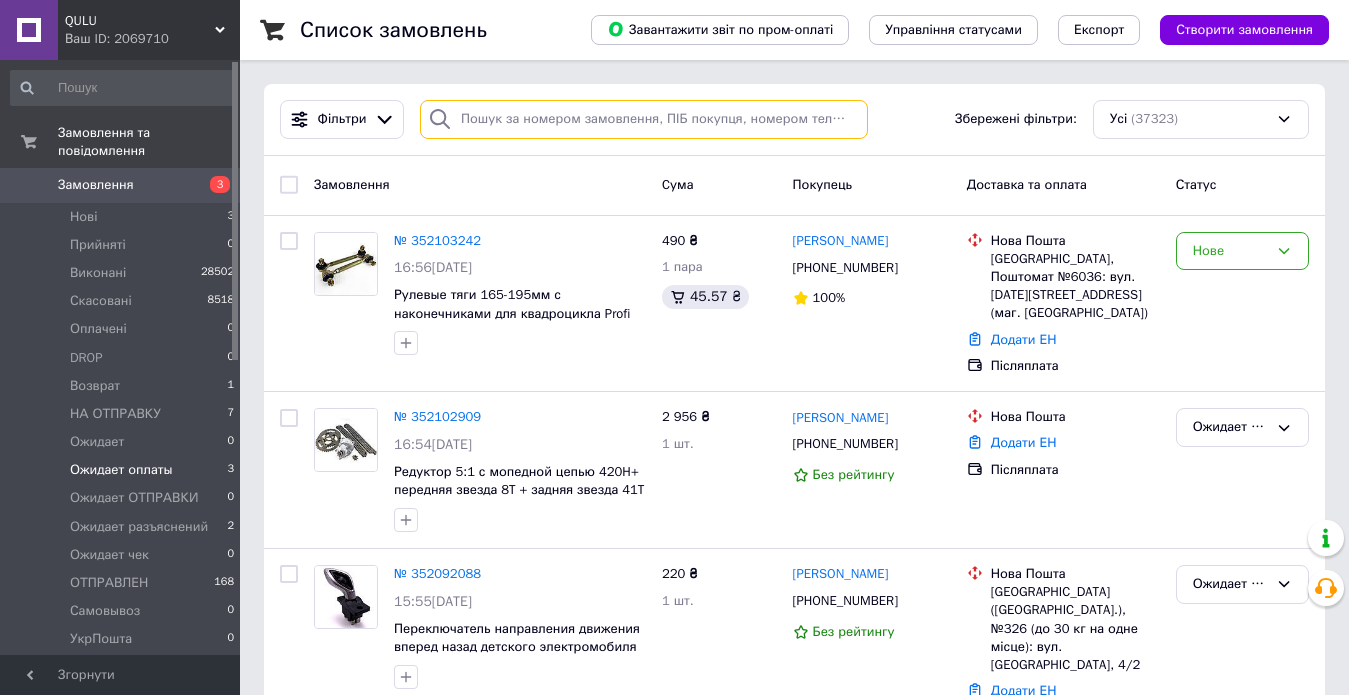 click at bounding box center (644, 119) 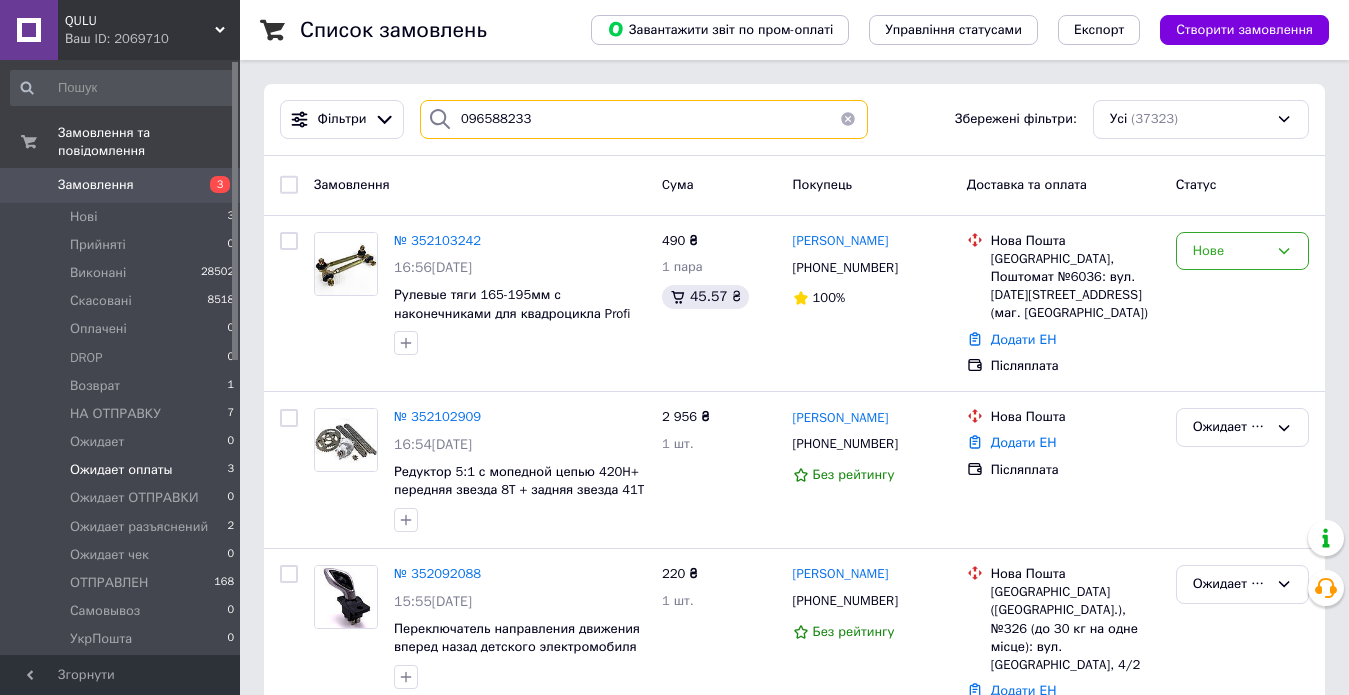 type on "096588233" 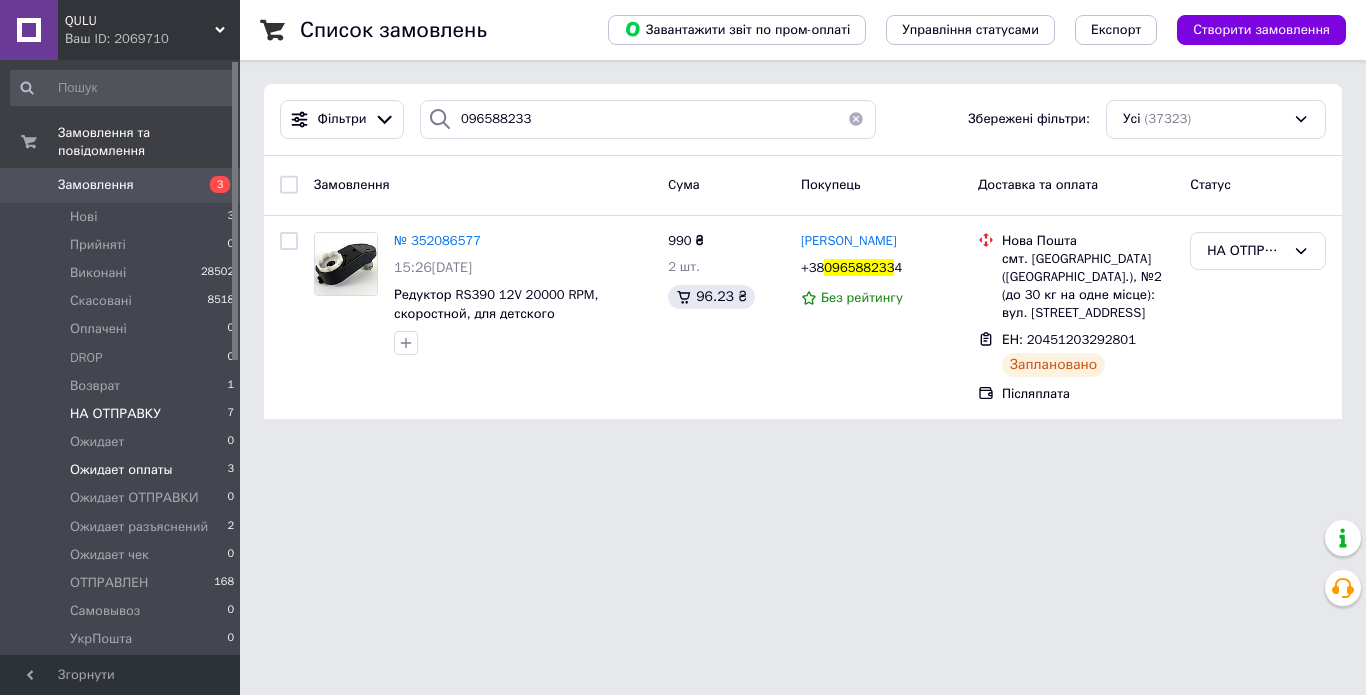 click on "НА ОТПРАВКУ" at bounding box center [115, 414] 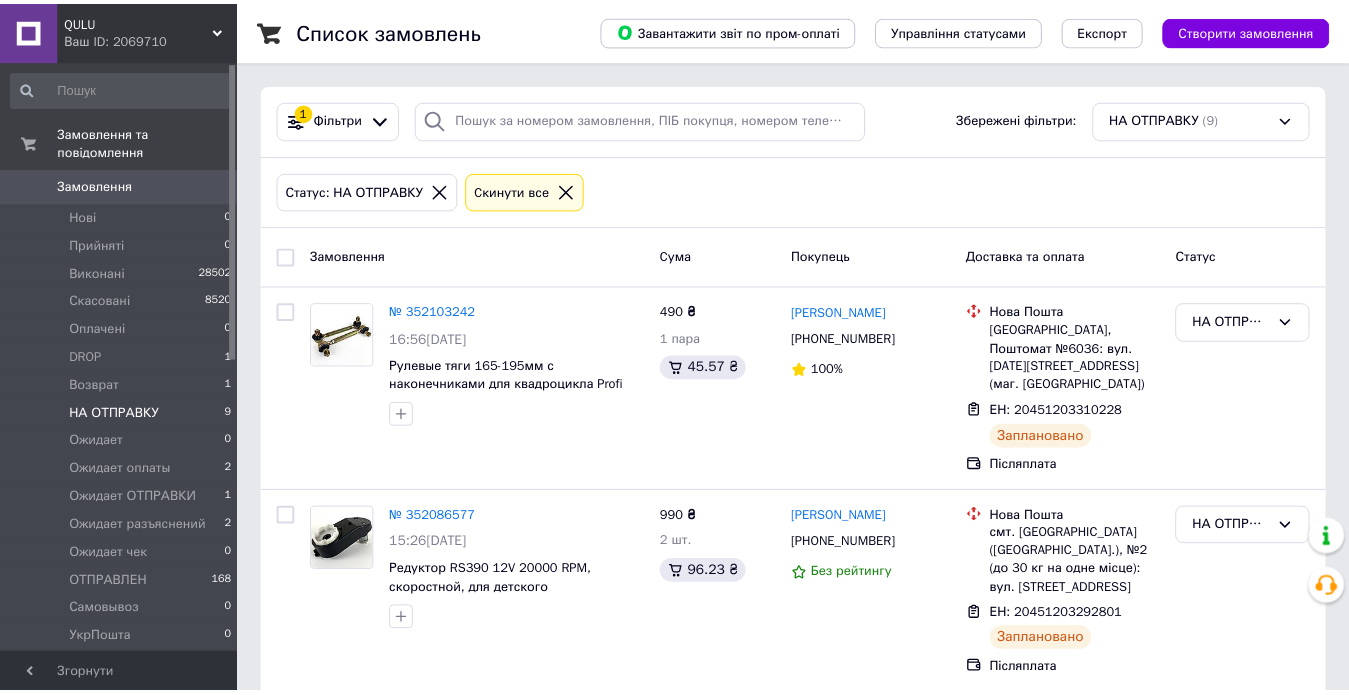 scroll, scrollTop: 0, scrollLeft: 0, axis: both 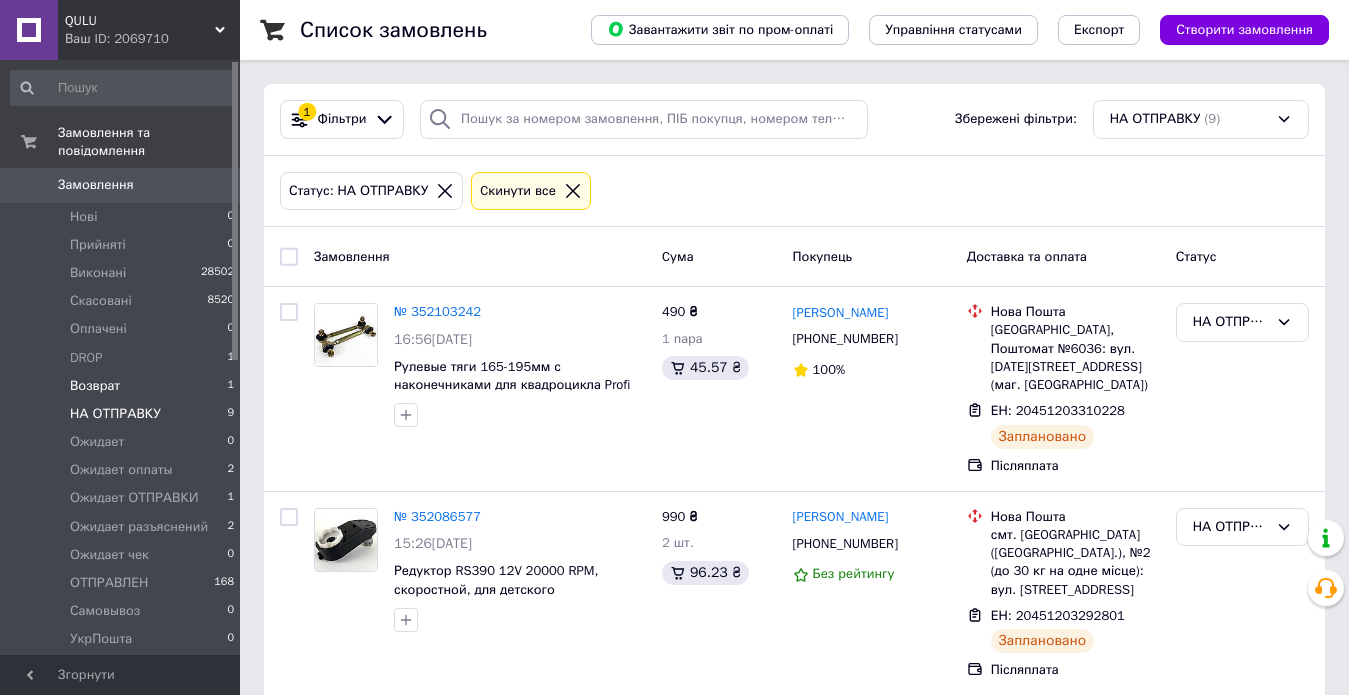click on "Возврат" at bounding box center (95, 386) 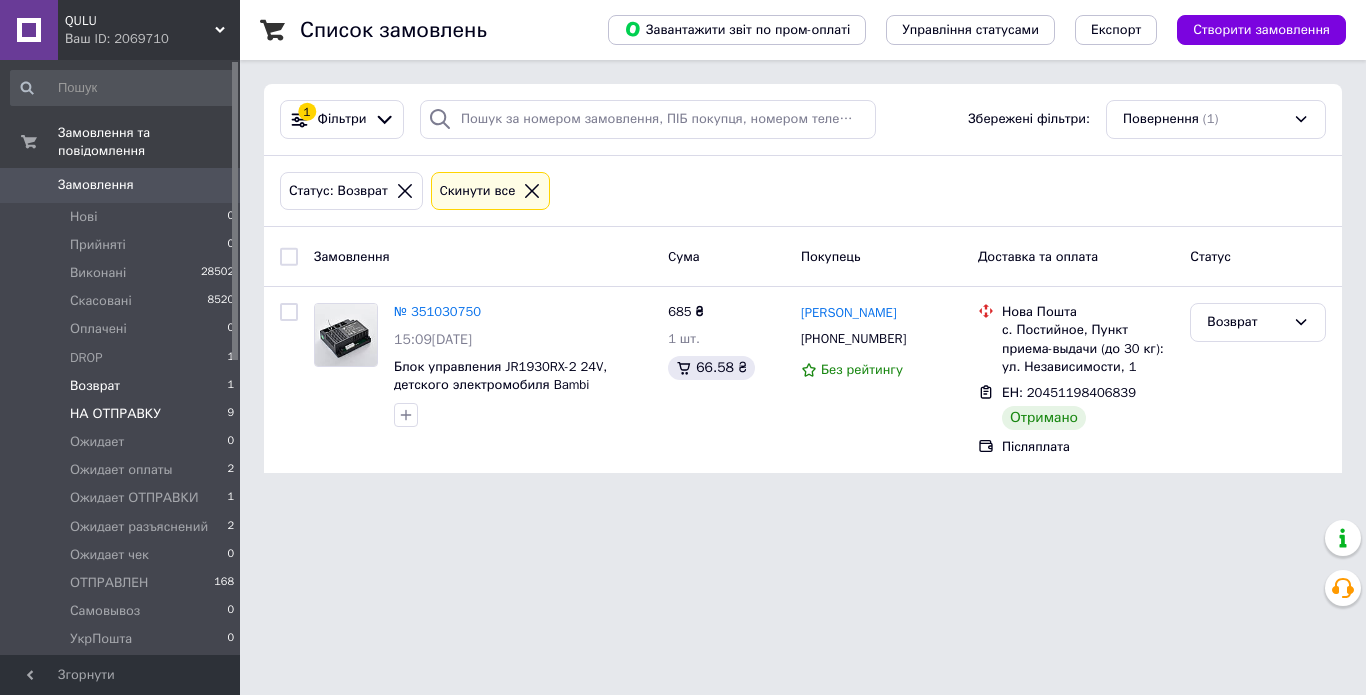 click on "НА ОТПРАВКУ" at bounding box center [115, 414] 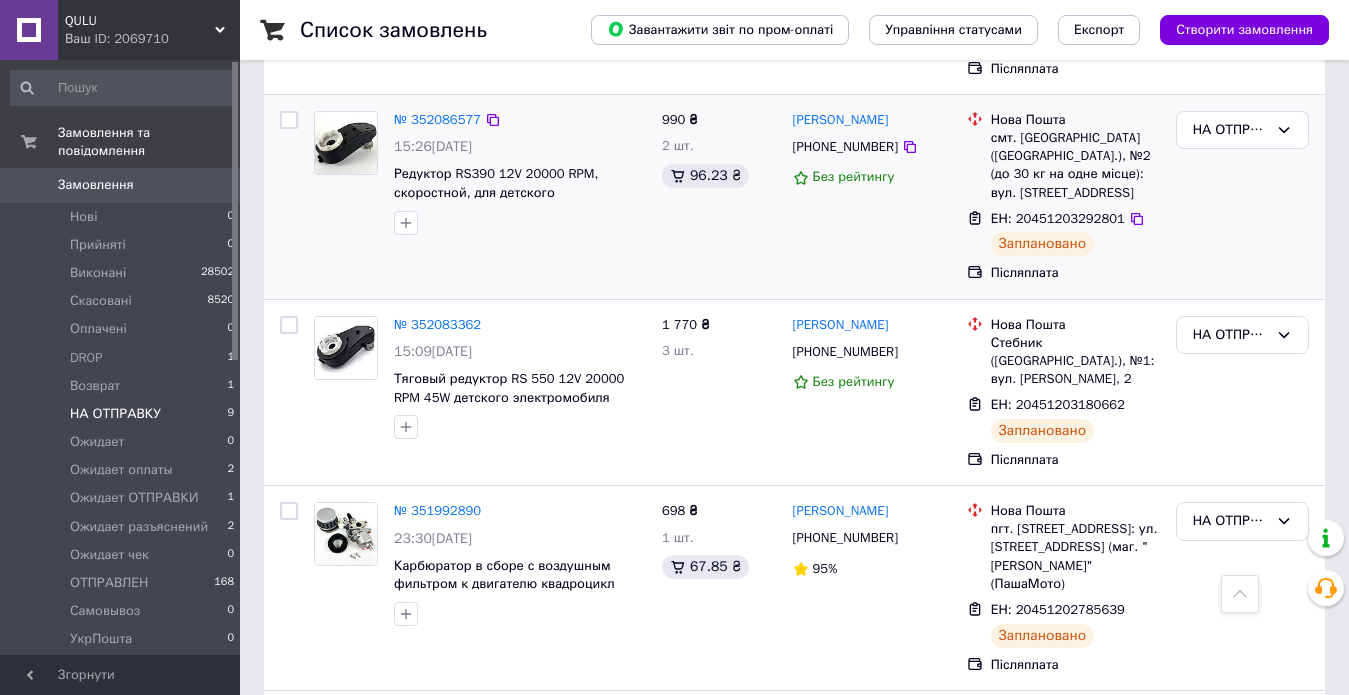 scroll, scrollTop: 0, scrollLeft: 0, axis: both 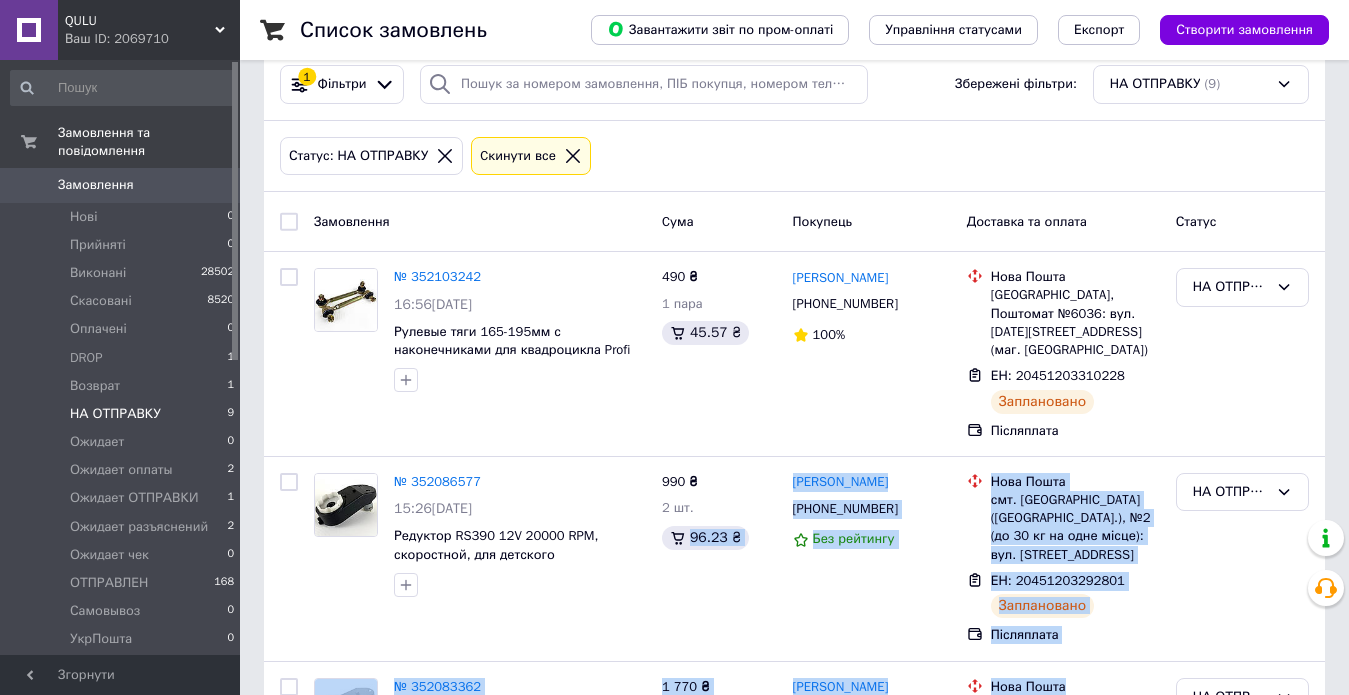 drag, startPoint x: 746, startPoint y: 530, endPoint x: 1204, endPoint y: 696, distance: 487.155 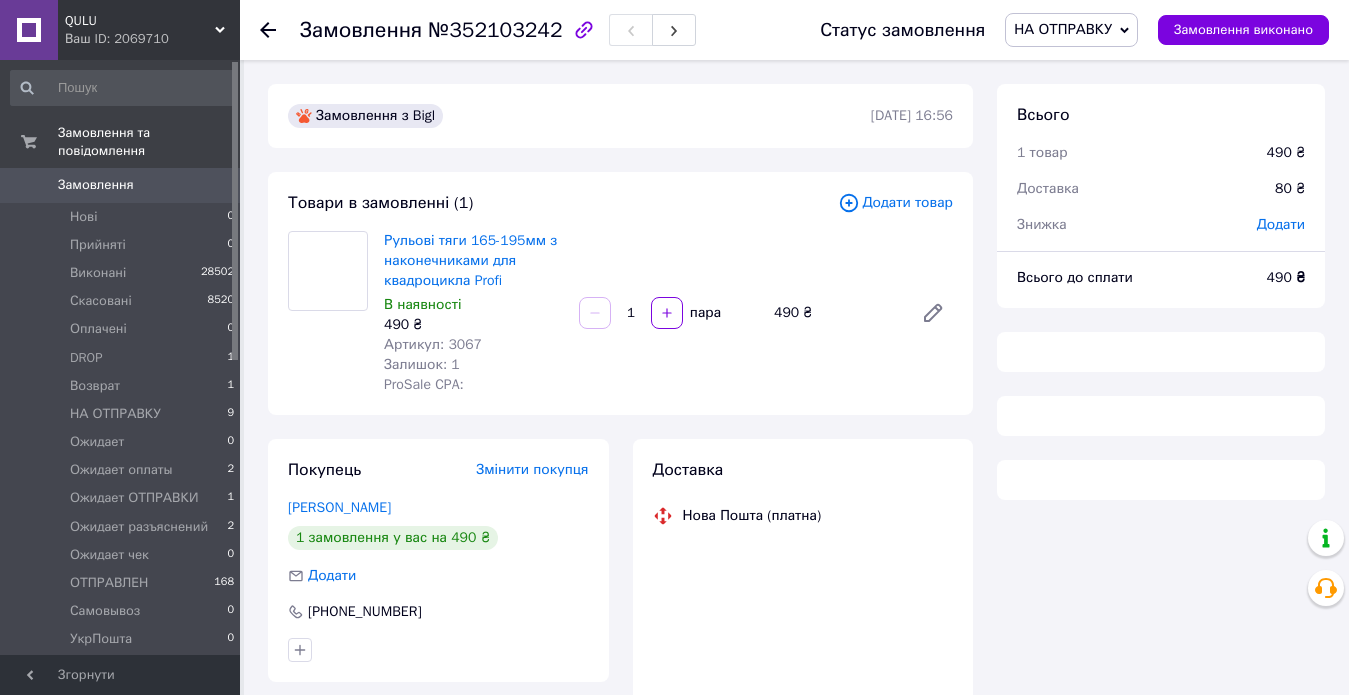scroll, scrollTop: 0, scrollLeft: 0, axis: both 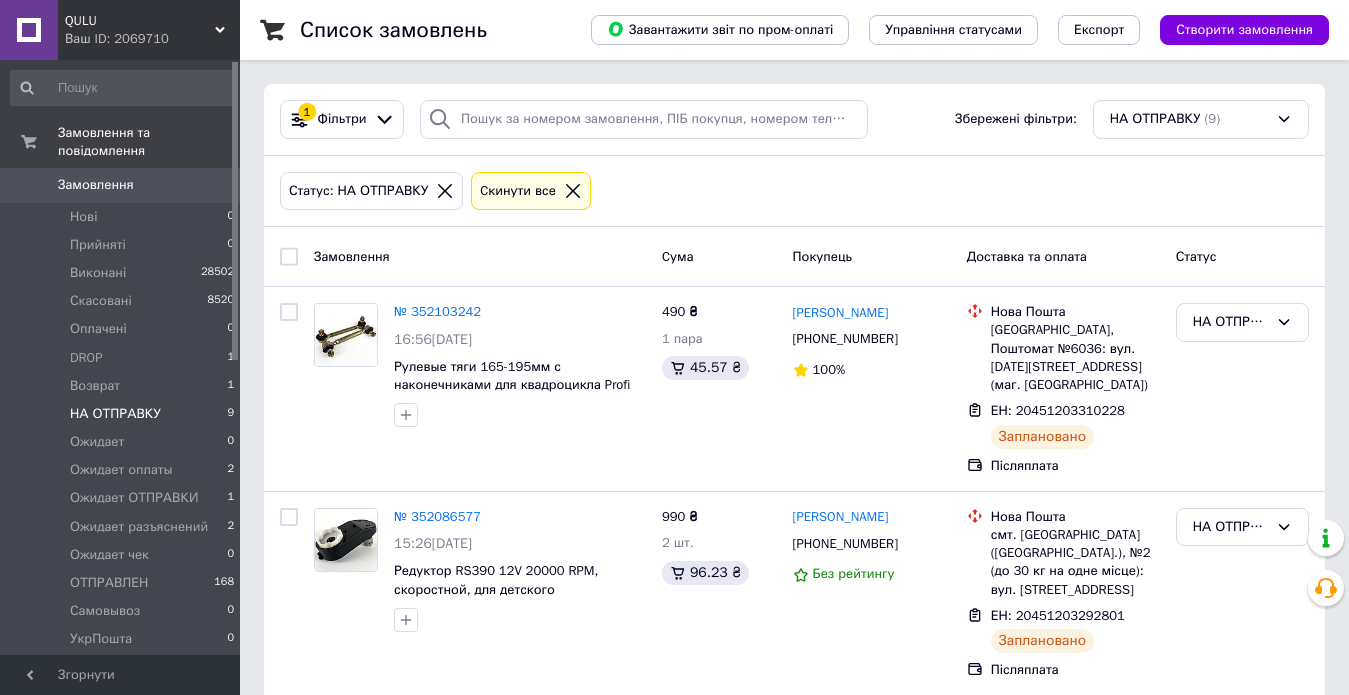 click on "НА ОТПРАВКУ" at bounding box center [115, 414] 